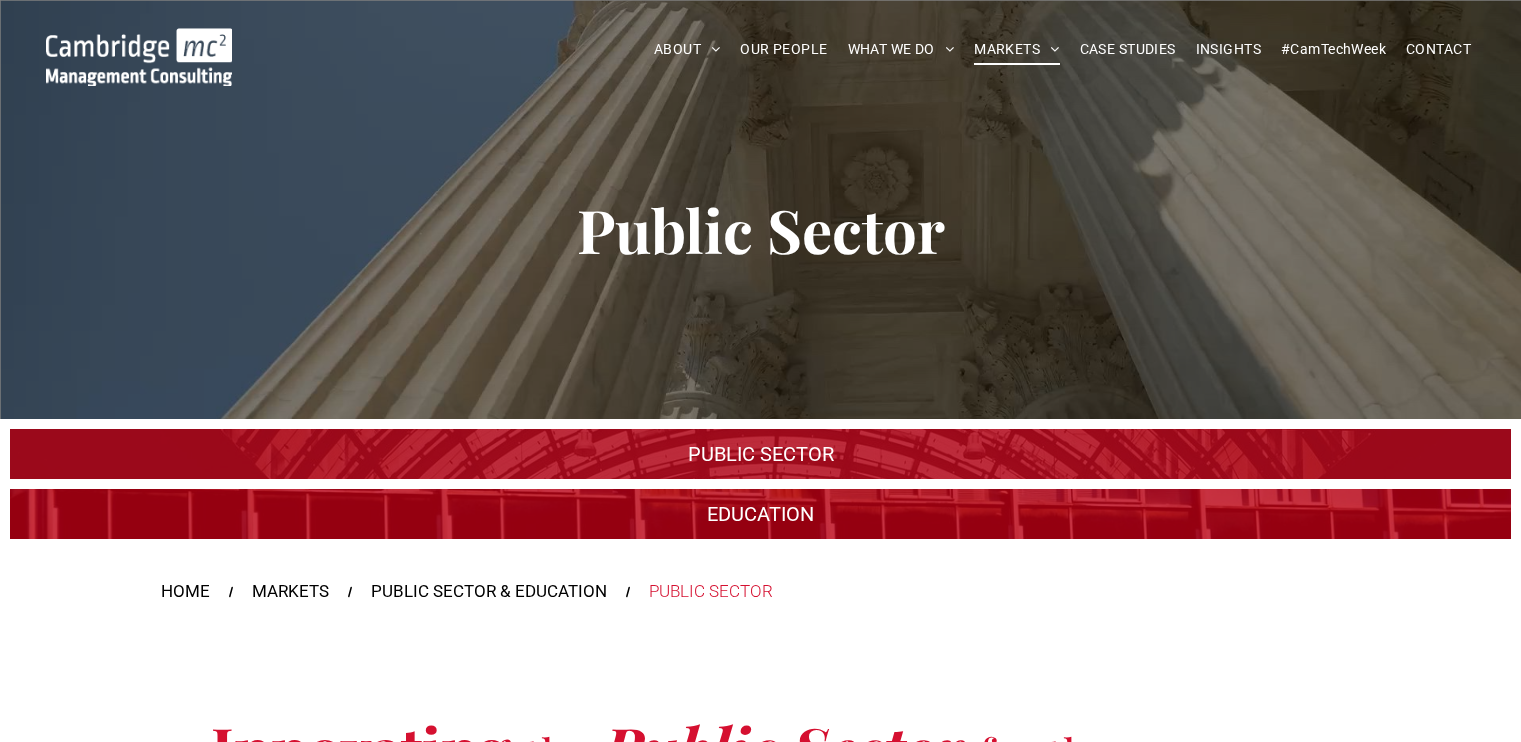 scroll, scrollTop: 0, scrollLeft: 0, axis: both 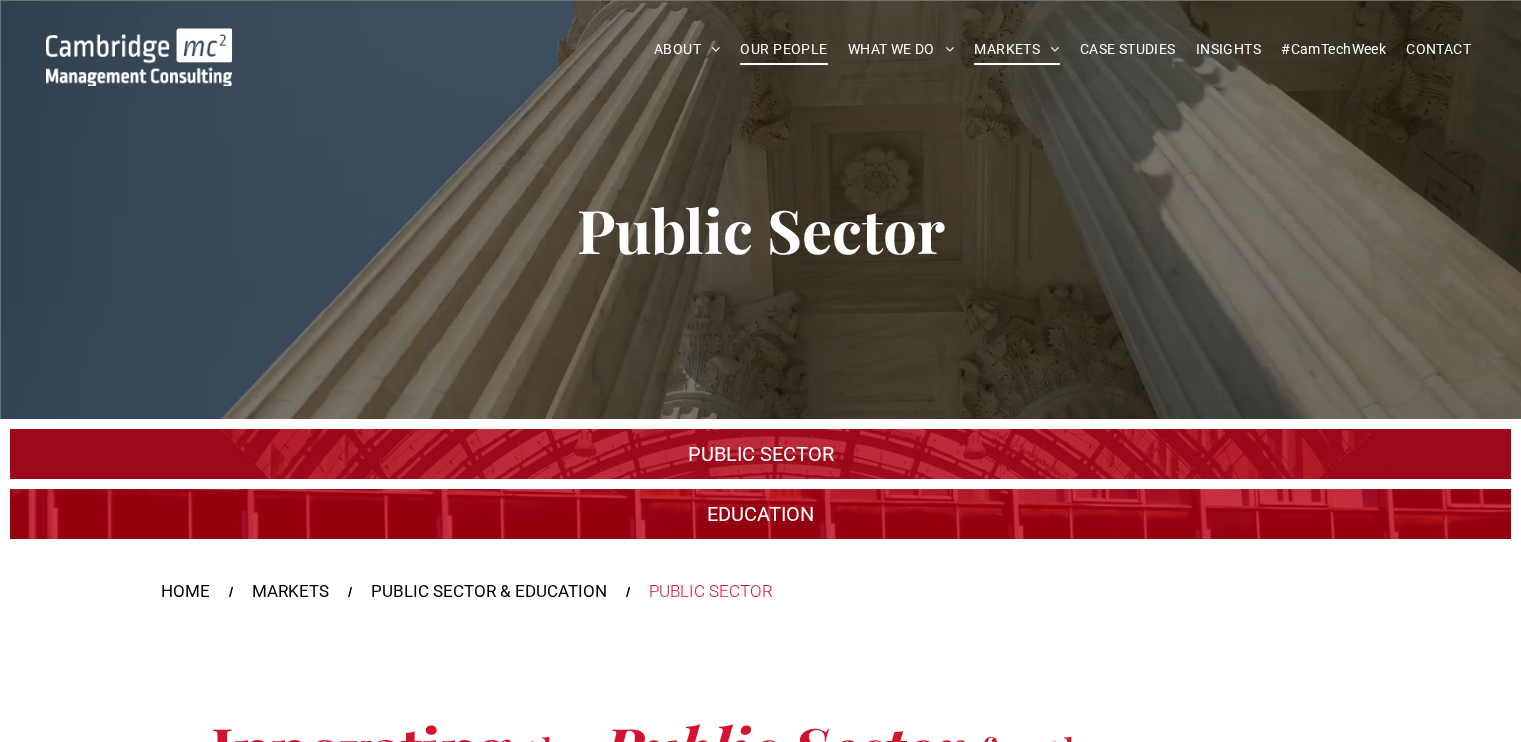 click on "OUR PEOPLE" at bounding box center [783, 49] 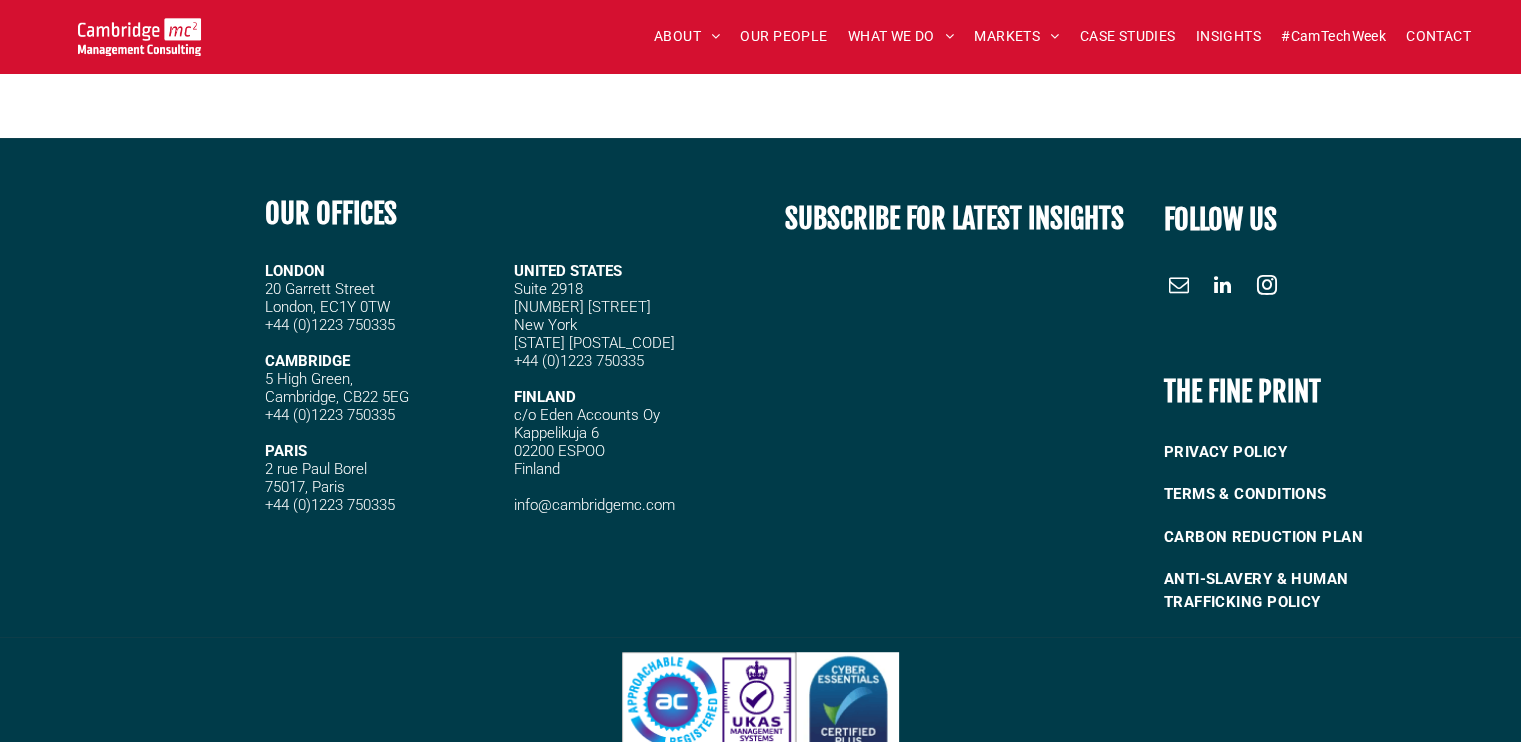 scroll, scrollTop: 8636, scrollLeft: 0, axis: vertical 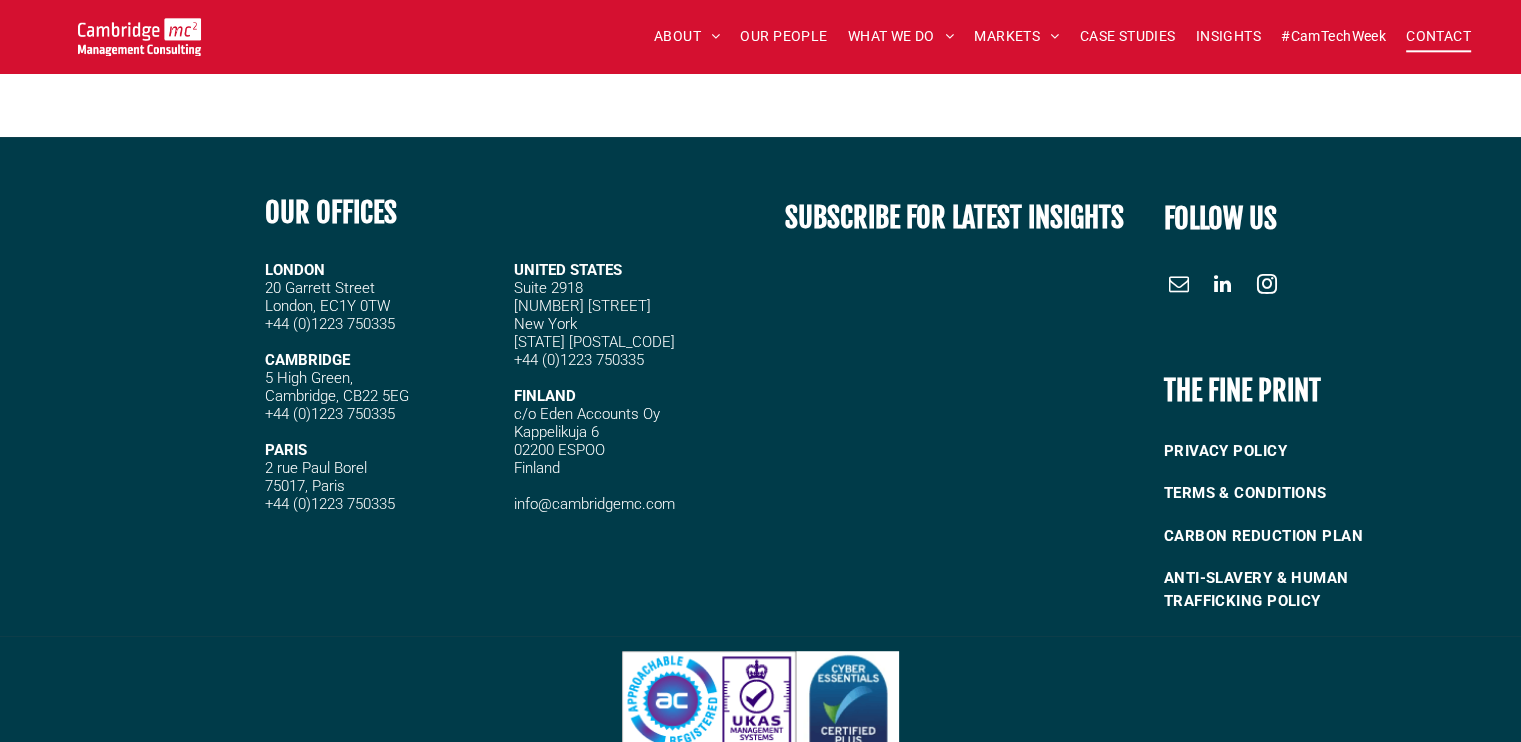 click on "CONTACT" at bounding box center (1438, 36) 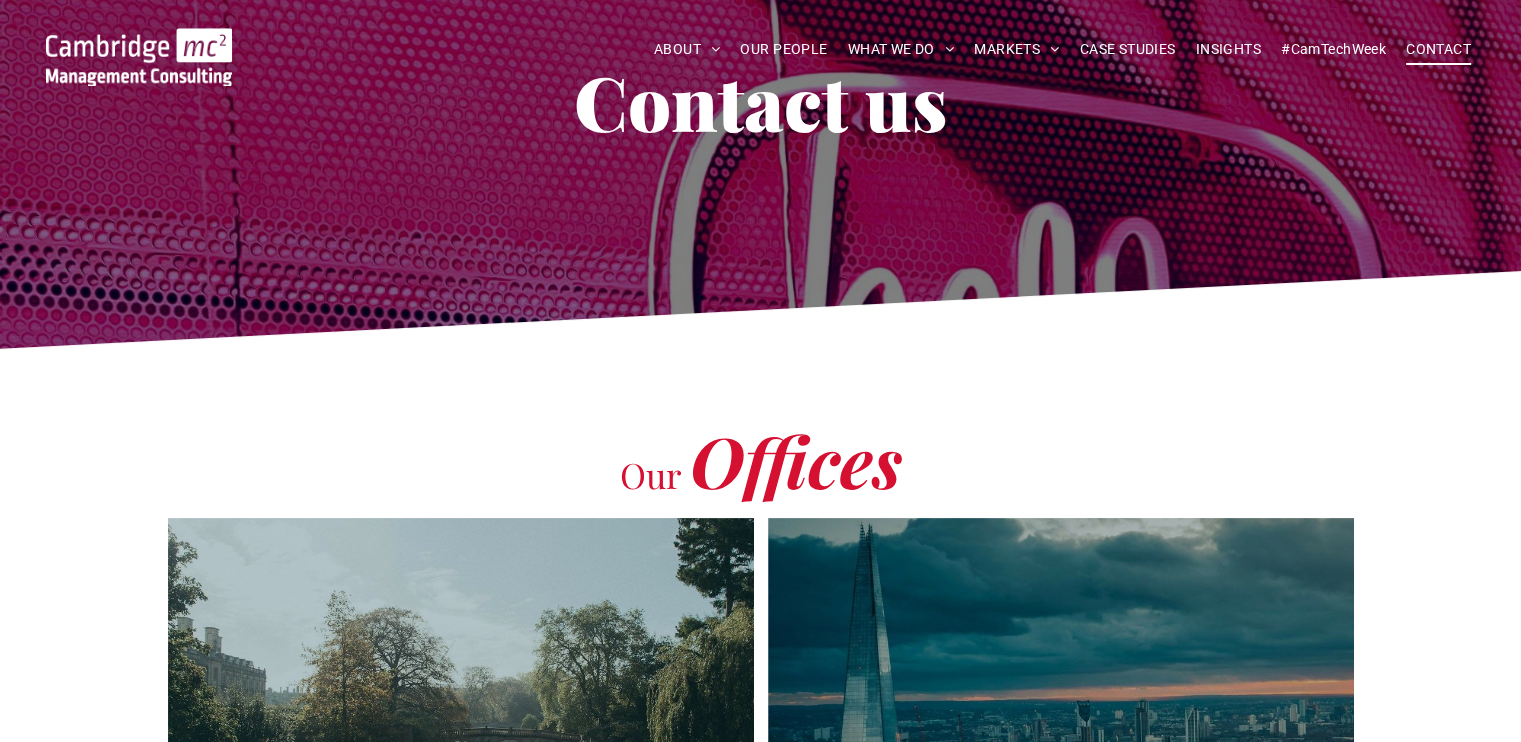 scroll, scrollTop: 0, scrollLeft: 0, axis: both 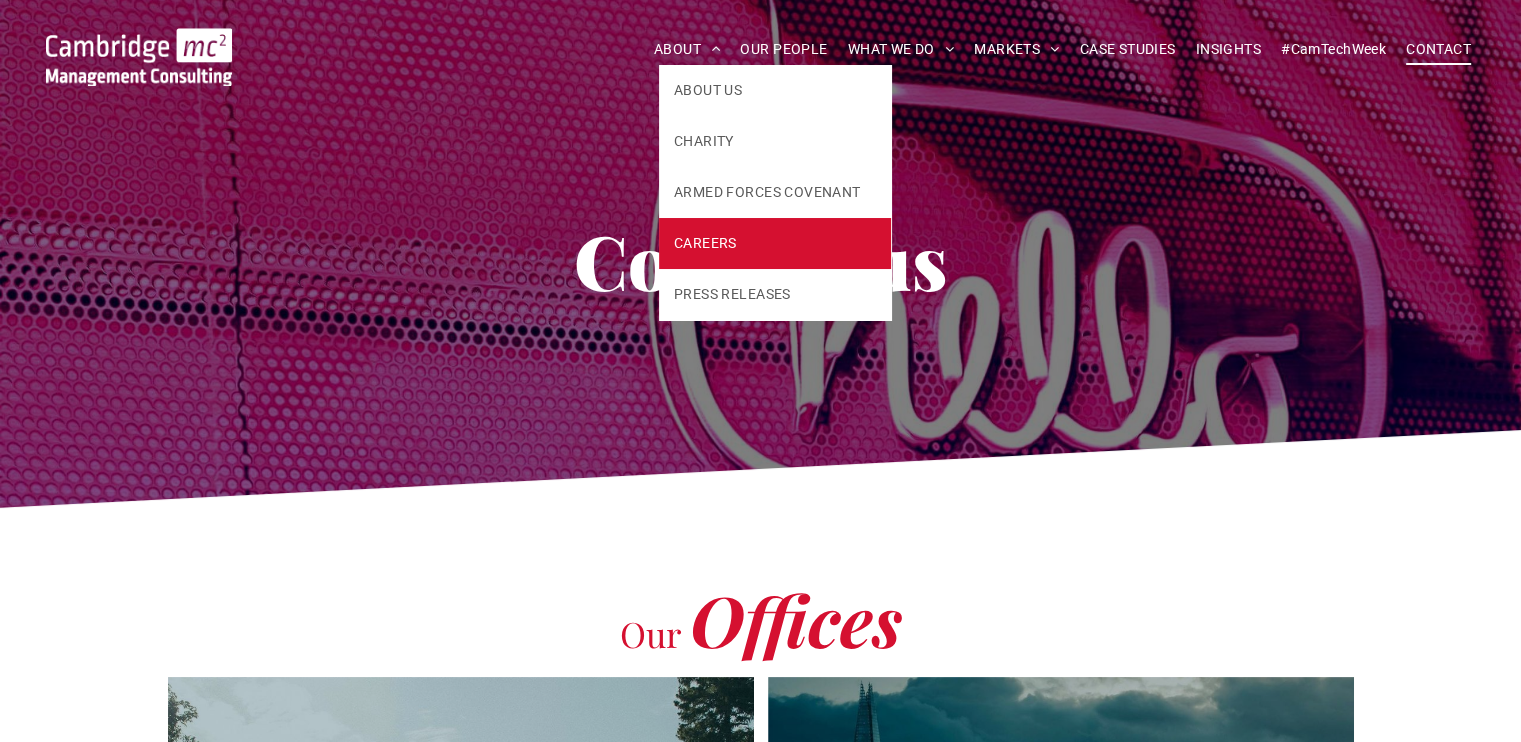 click on "CAREERS" at bounding box center [775, 243] 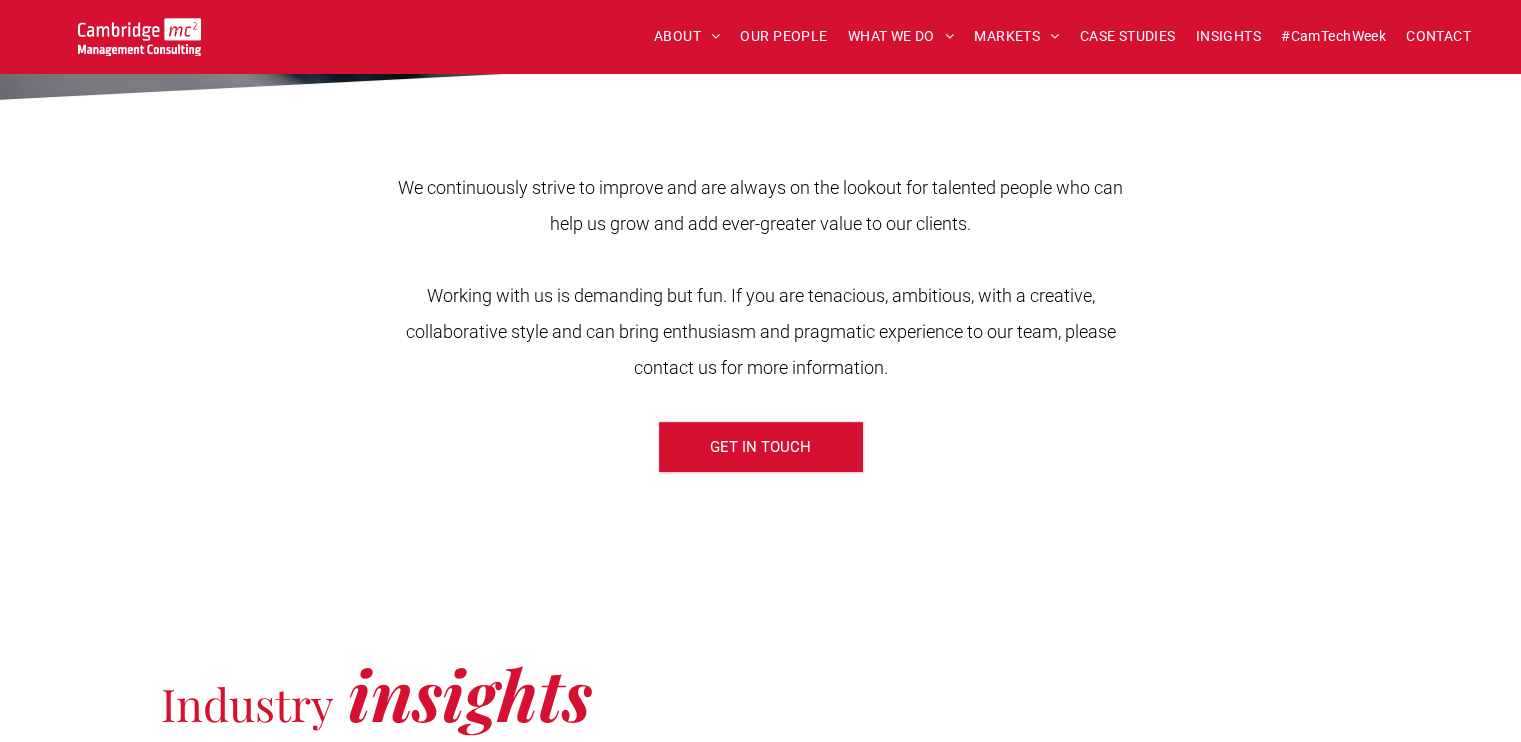 scroll, scrollTop: 703, scrollLeft: 0, axis: vertical 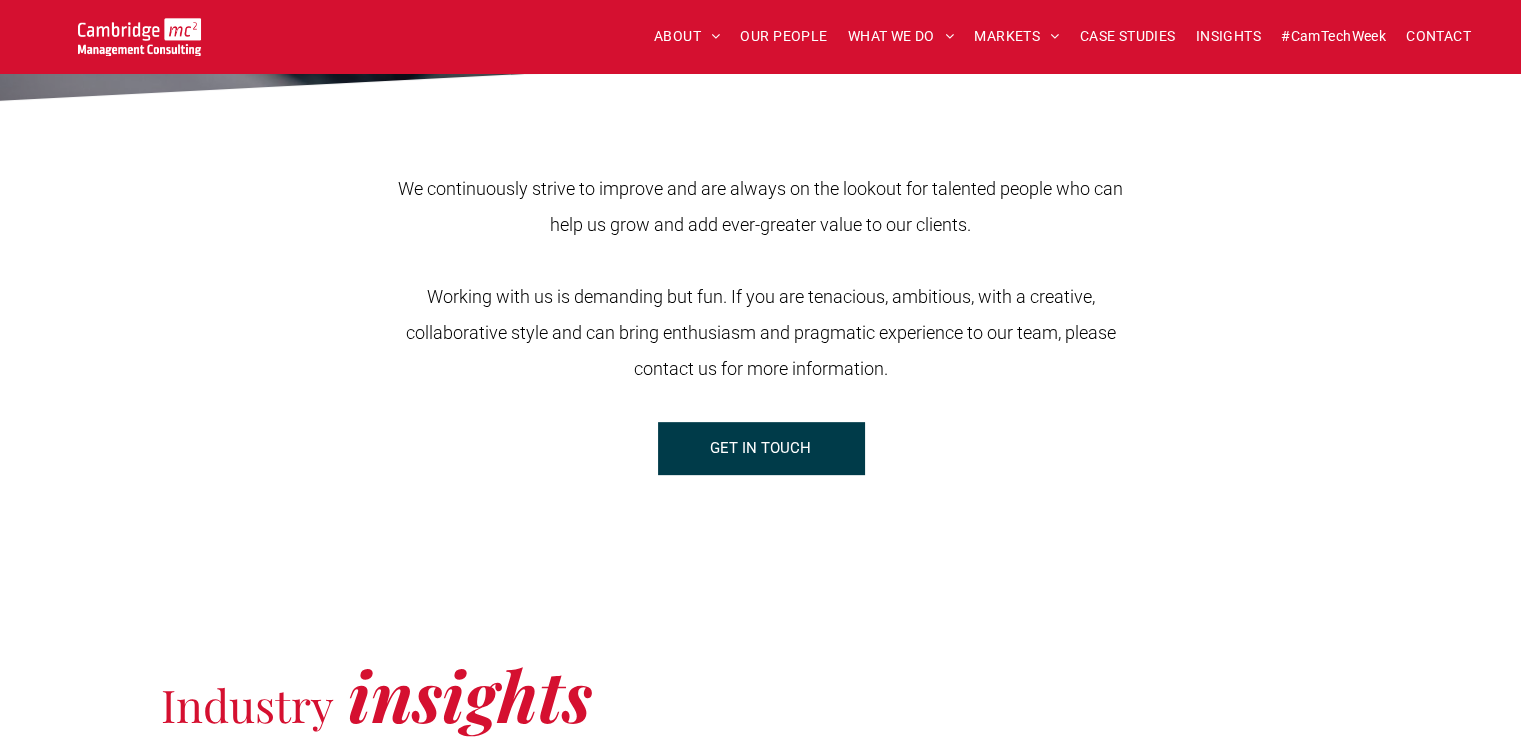 click on "GET IN TOUCH" at bounding box center [760, 448] 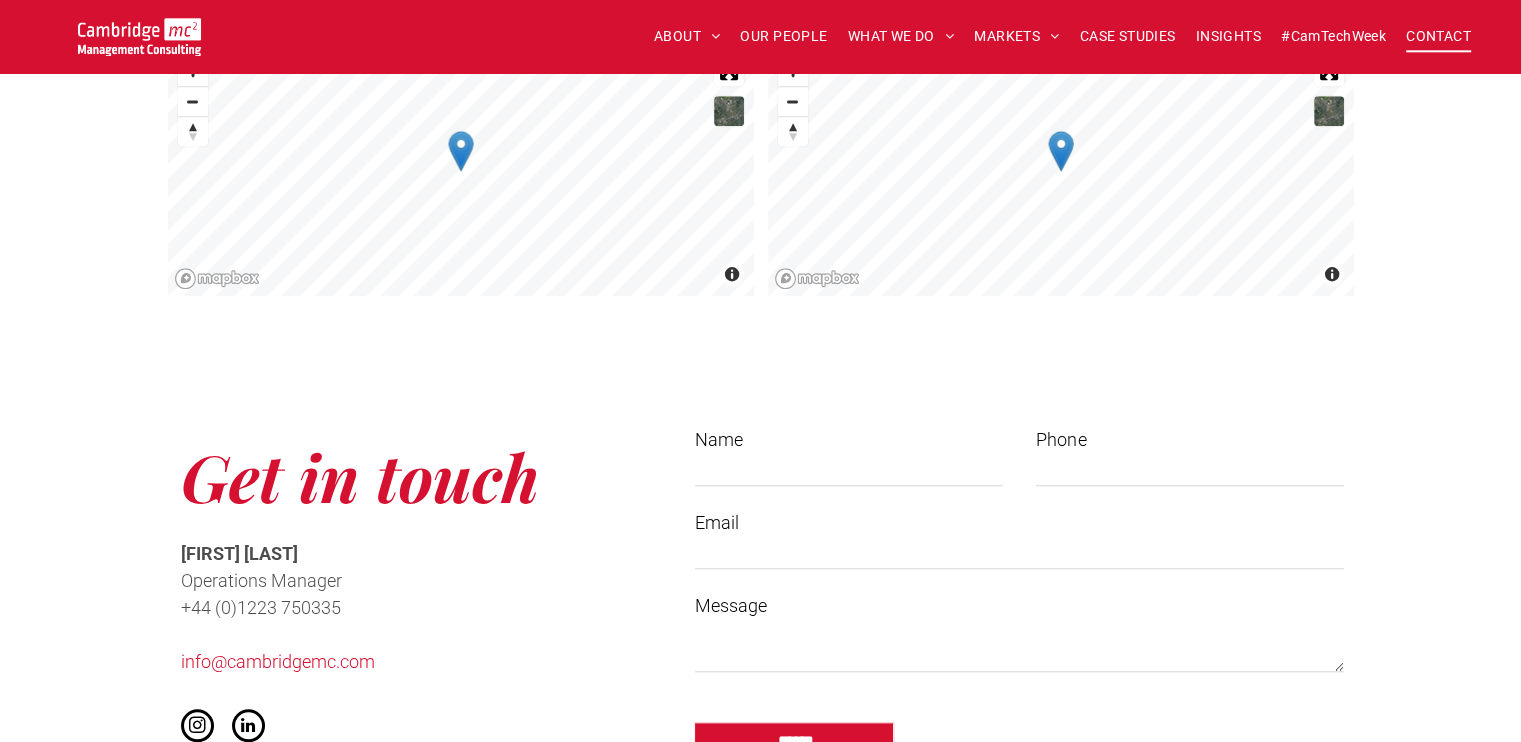scroll, scrollTop: 1990, scrollLeft: 0, axis: vertical 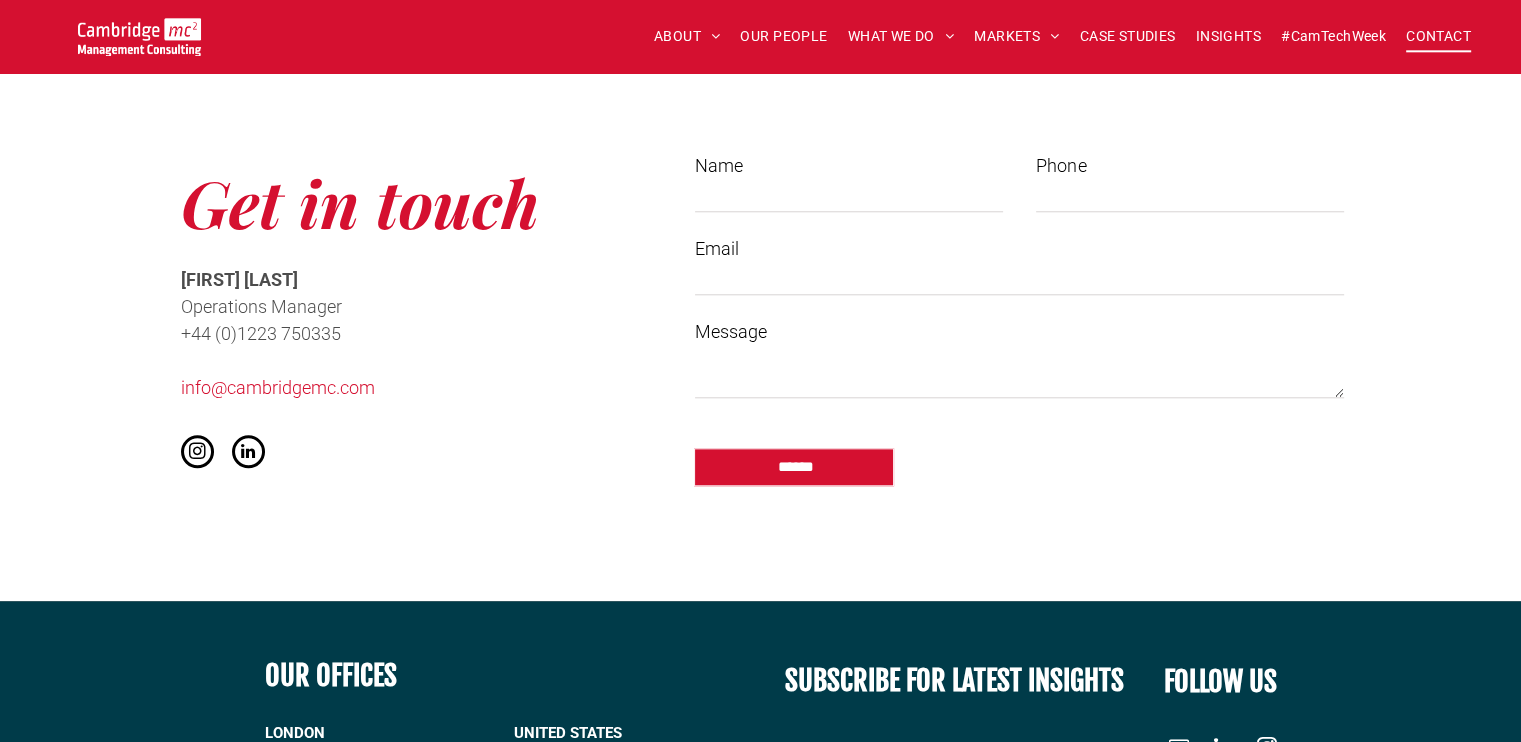 click on "Name" at bounding box center [848, 197] 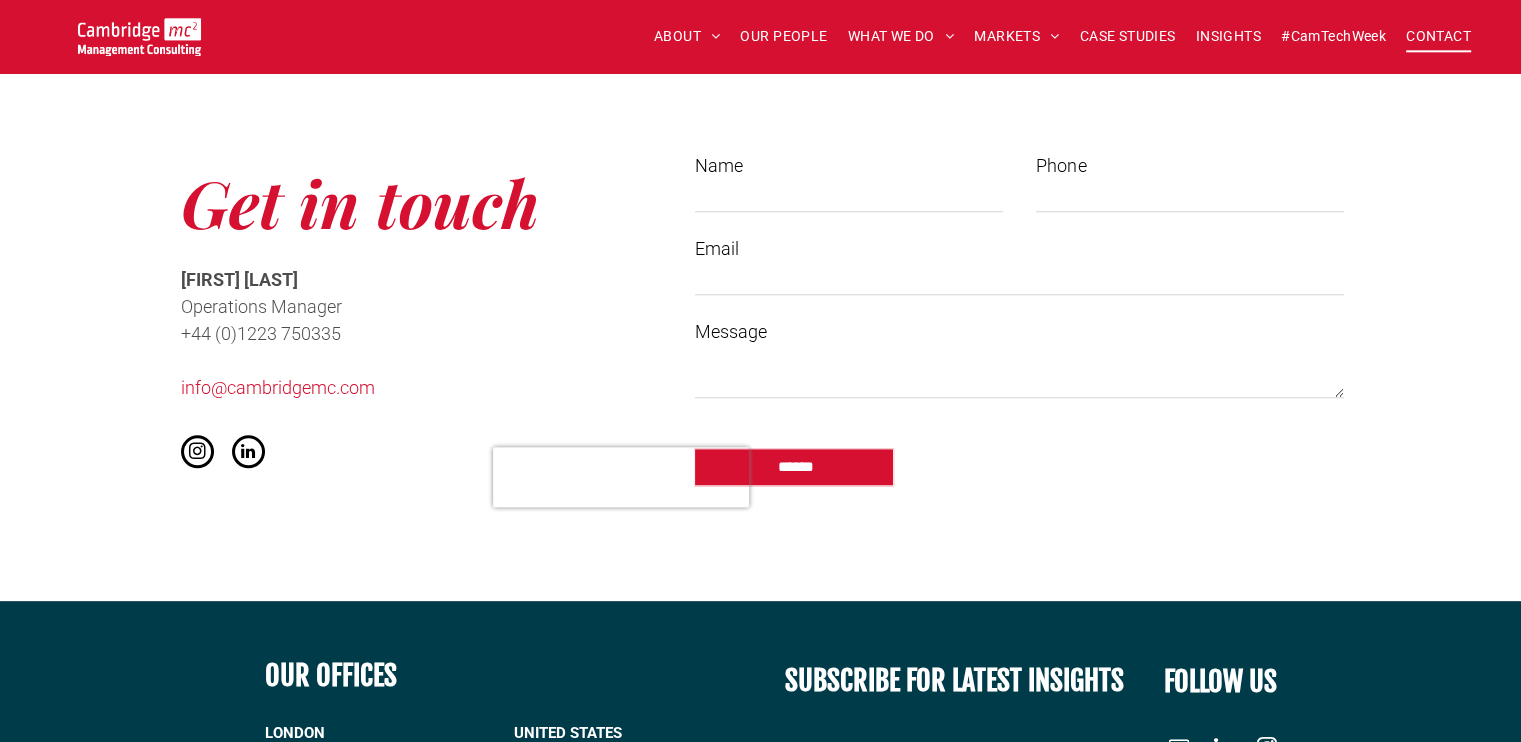 type on "**********" 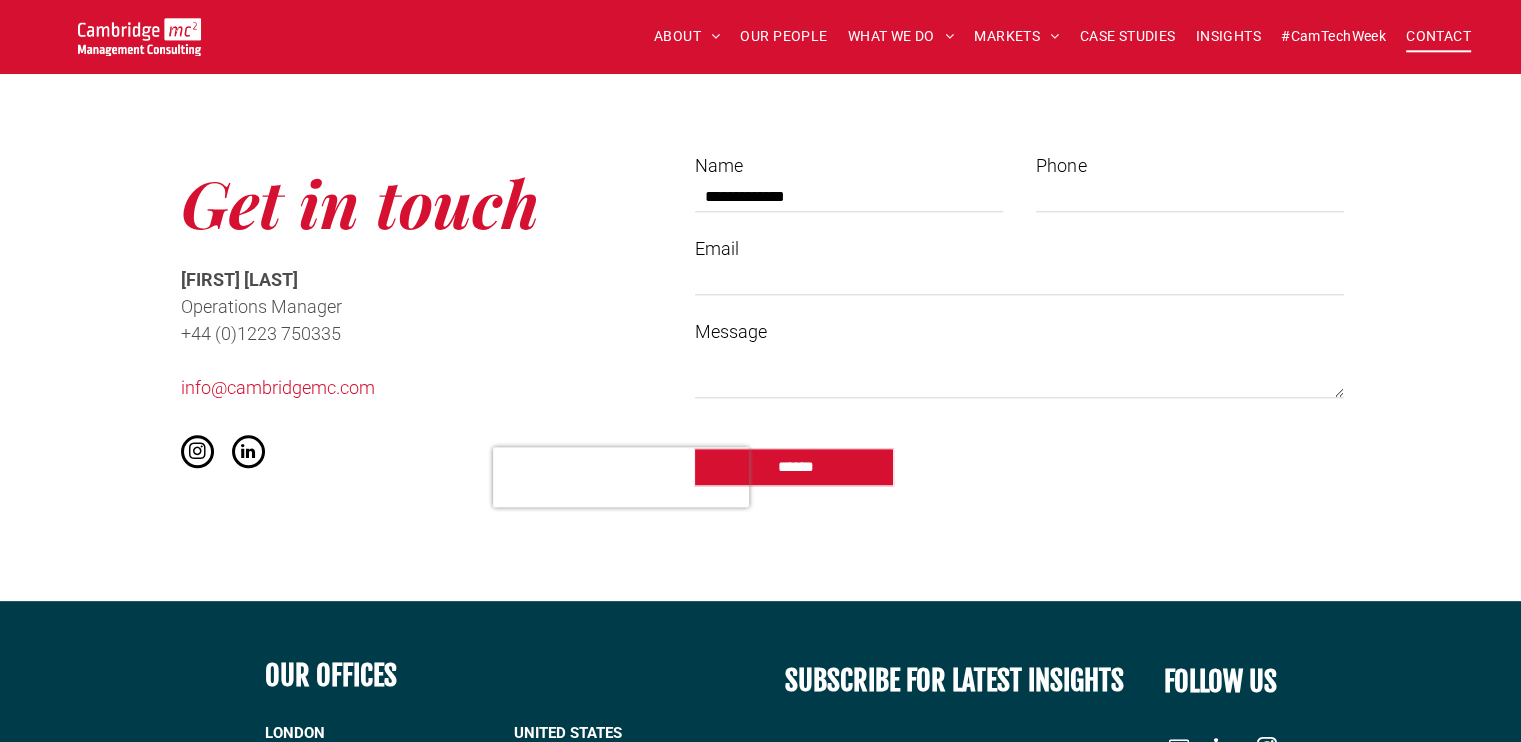 type on "*********" 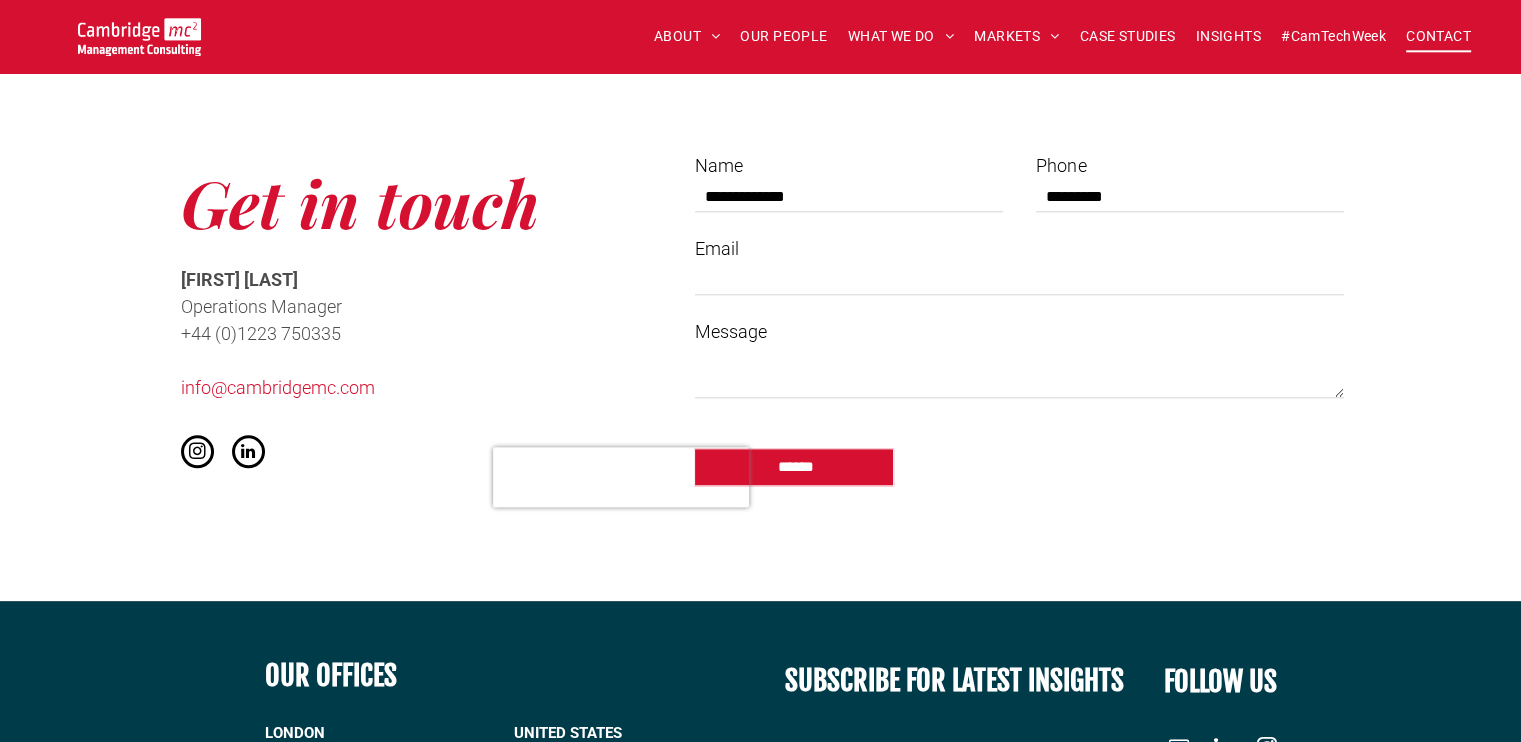 type on "**********" 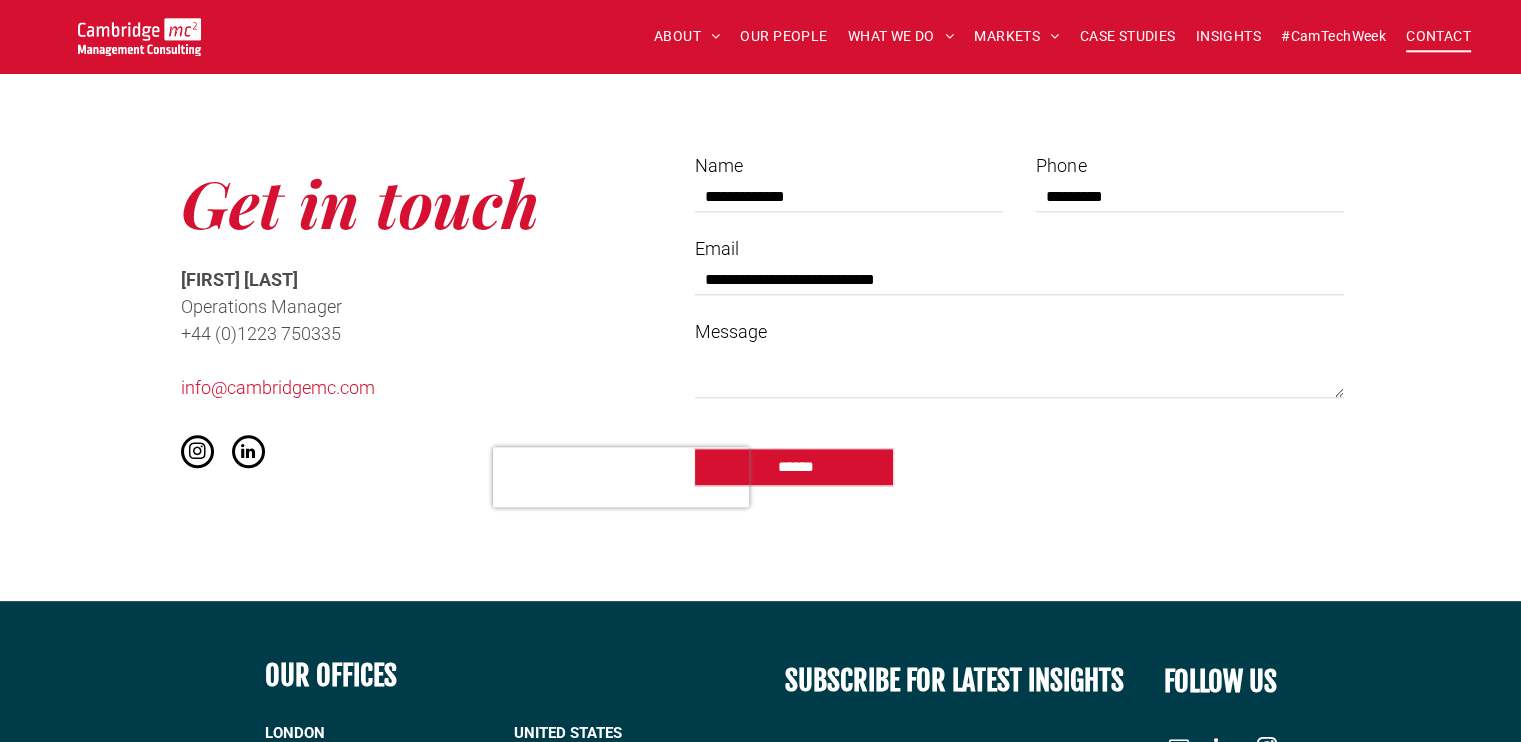 click on "*********" at bounding box center (1189, 197) 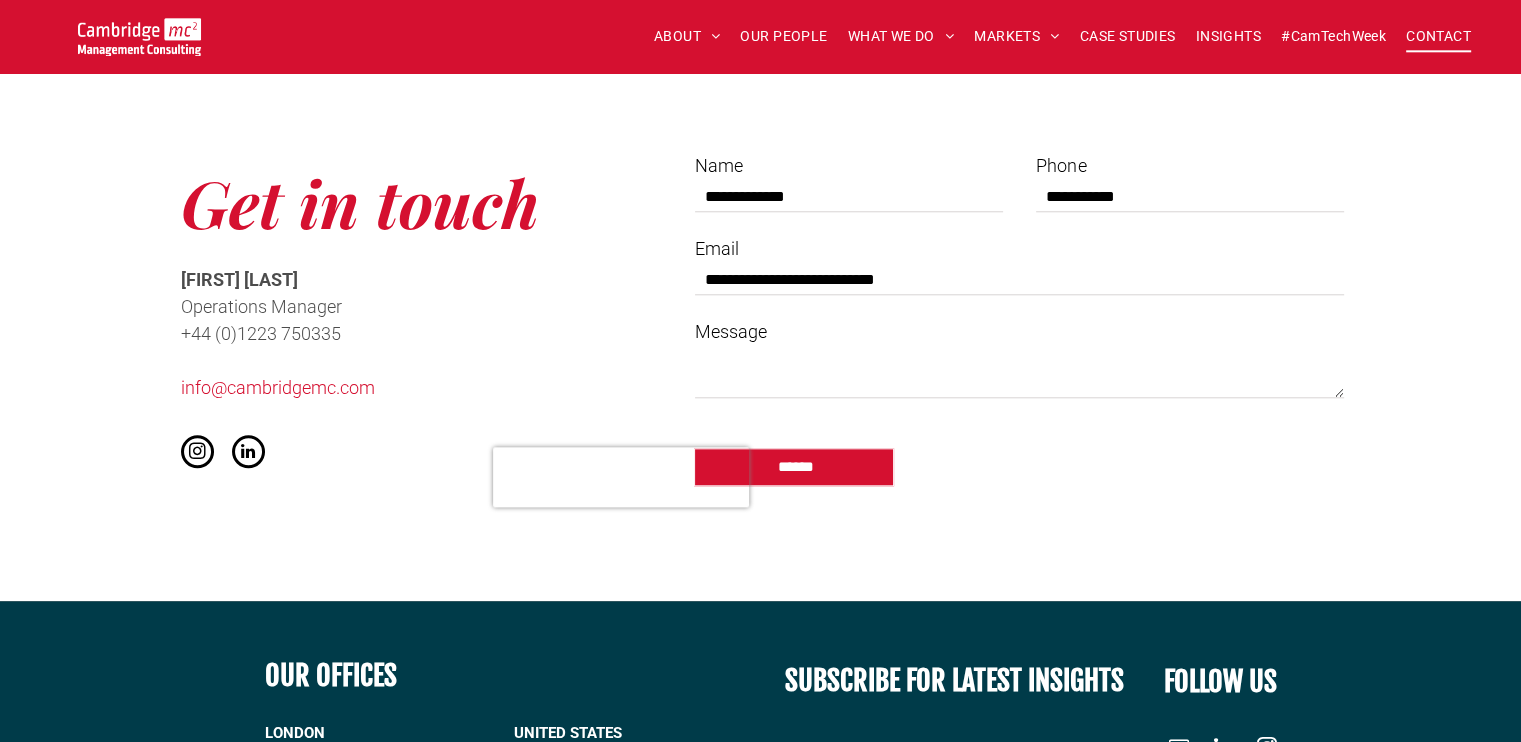 click on "Message" at bounding box center (1019, 373) 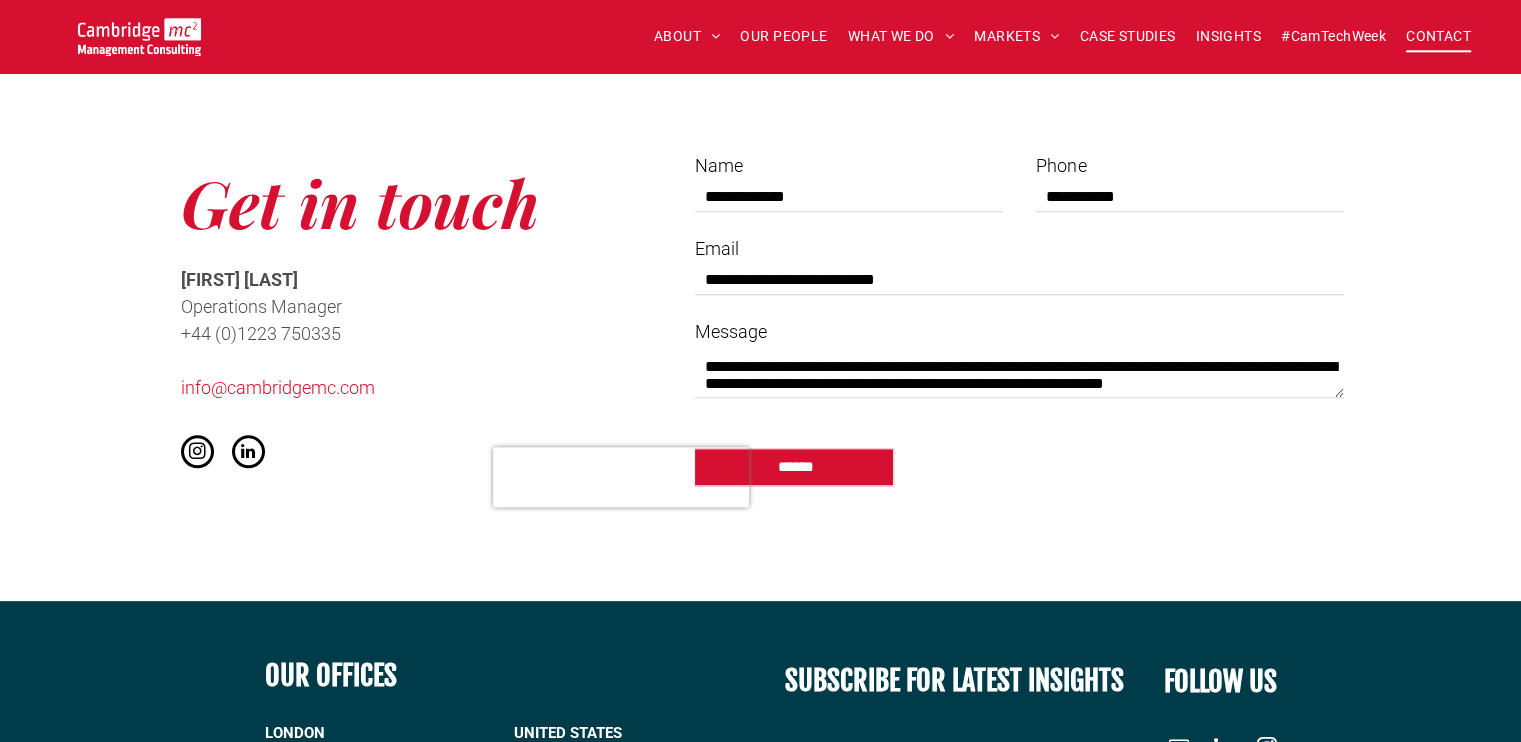 scroll, scrollTop: 19, scrollLeft: 0, axis: vertical 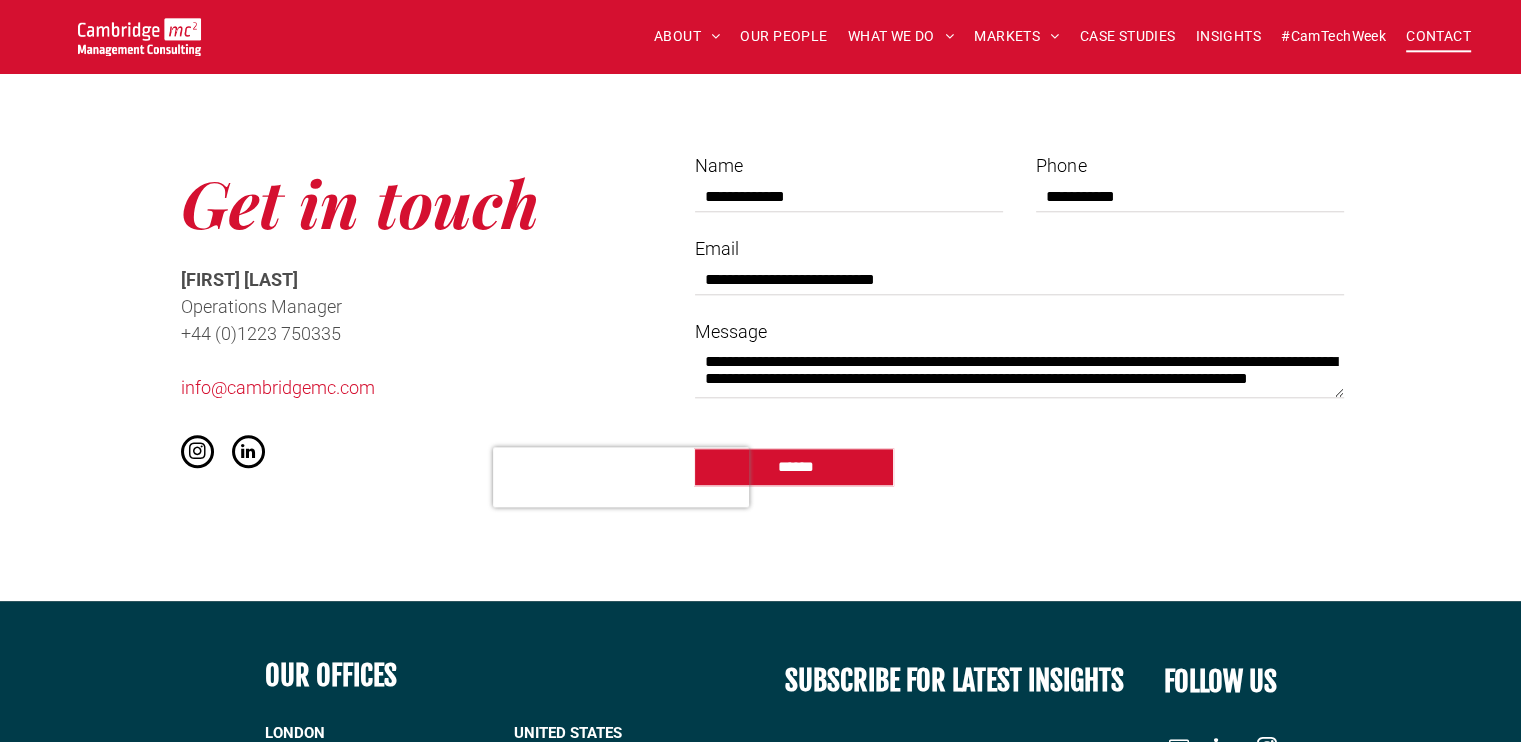 click on "**********" at bounding box center [1019, 373] 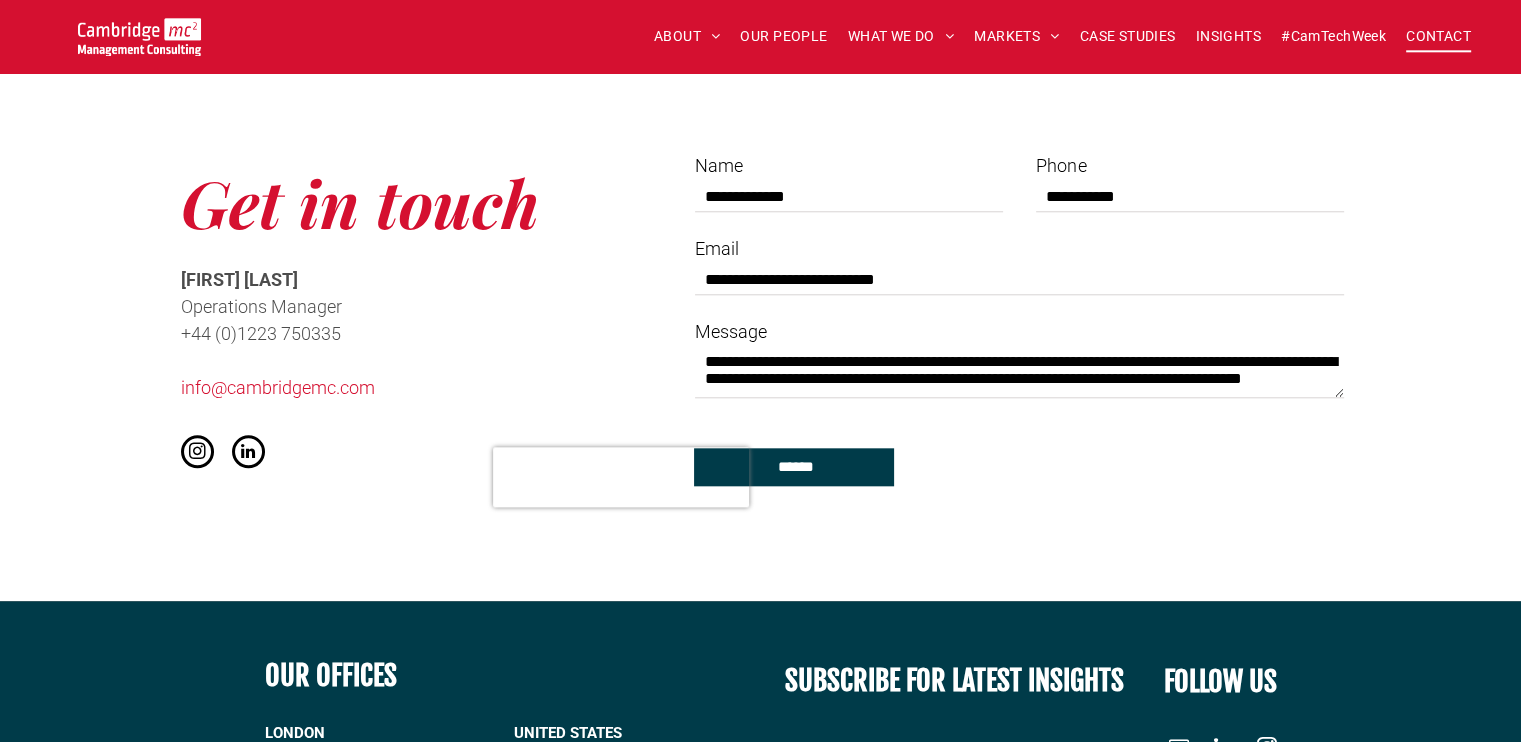 type on "**********" 